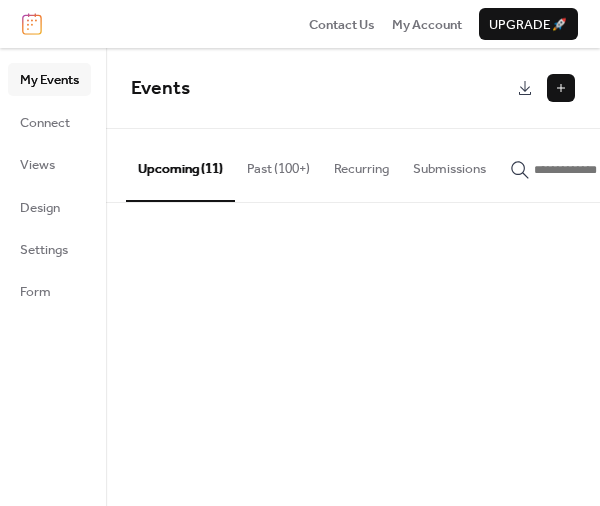 scroll, scrollTop: 0, scrollLeft: 0, axis: both 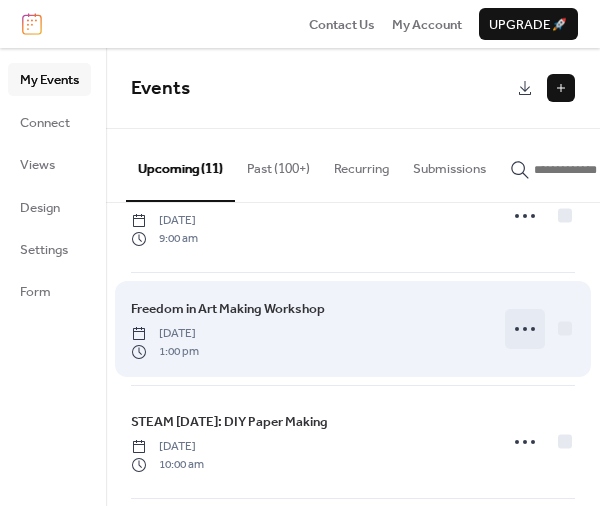 click 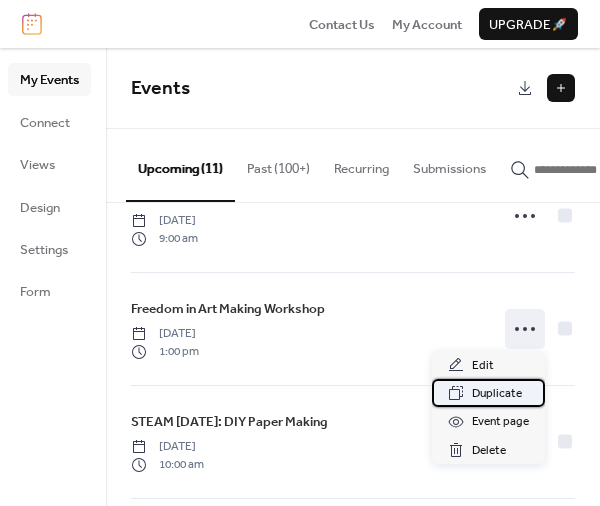 click on "Duplicate" at bounding box center [497, 394] 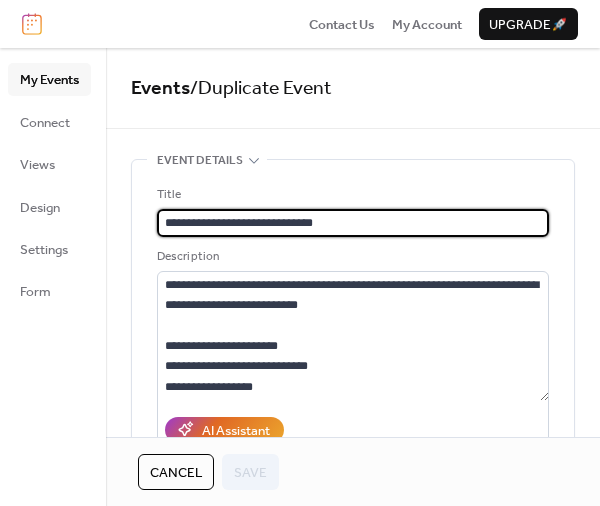 drag, startPoint x: 250, startPoint y: 216, endPoint x: 81, endPoint y: 215, distance: 169.00296 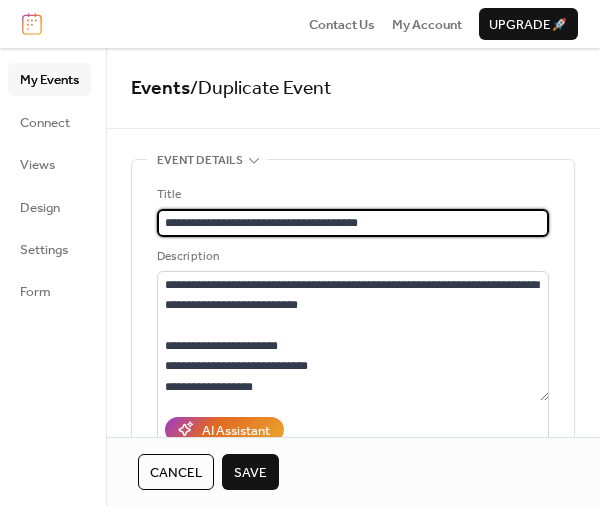 type on "**********" 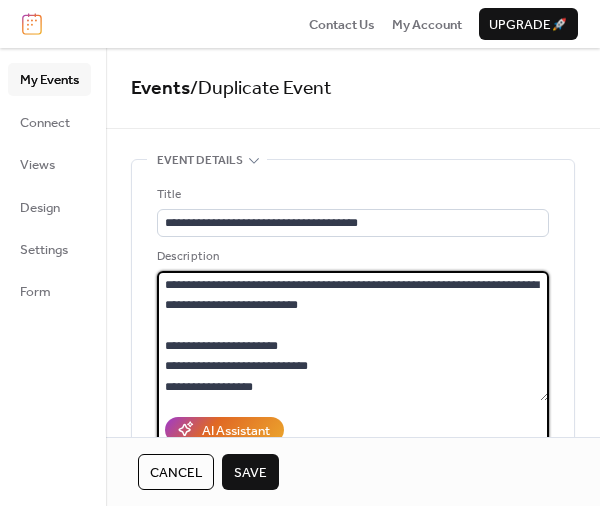 drag, startPoint x: 355, startPoint y: 313, endPoint x: 121, endPoint y: 325, distance: 234.3075 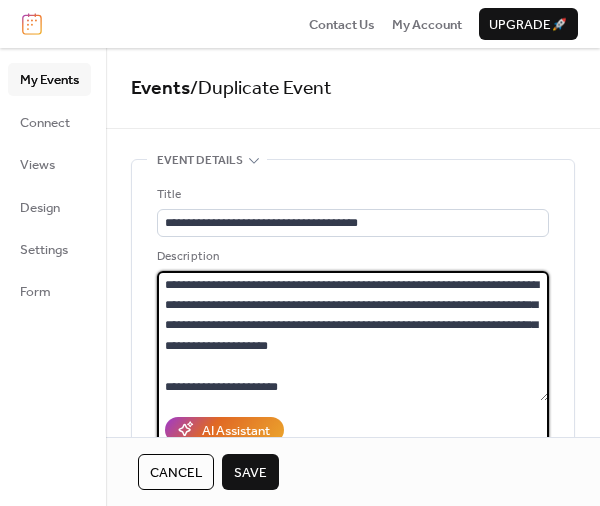 click on "**********" at bounding box center (353, 336) 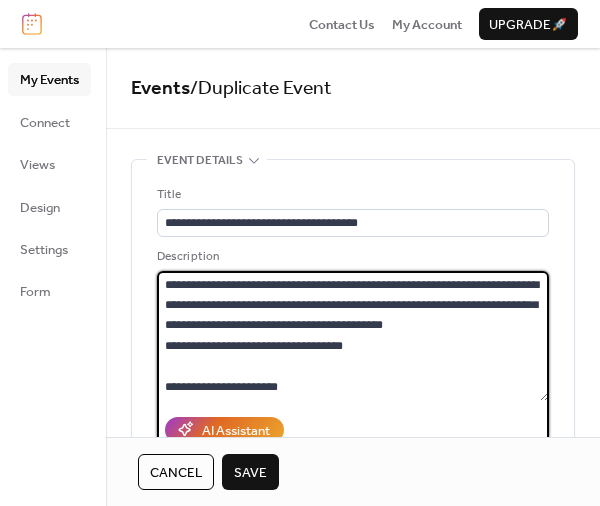 click on "**********" at bounding box center (353, 336) 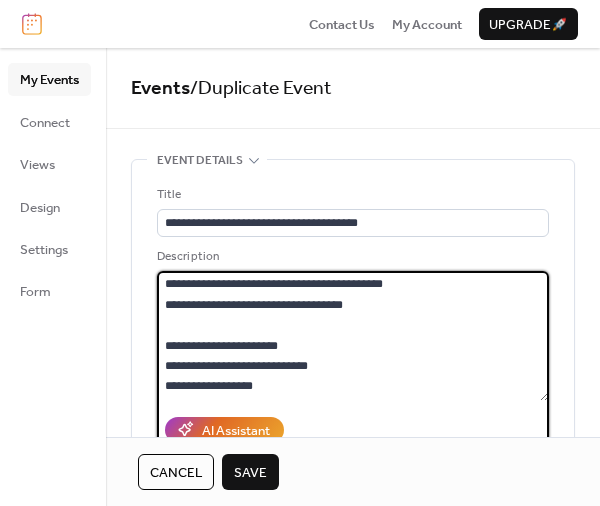 click on "**********" at bounding box center [353, 336] 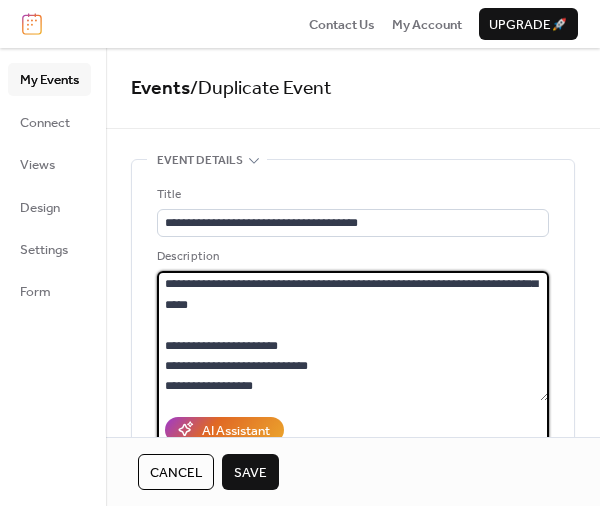 click on "**********" at bounding box center [353, 336] 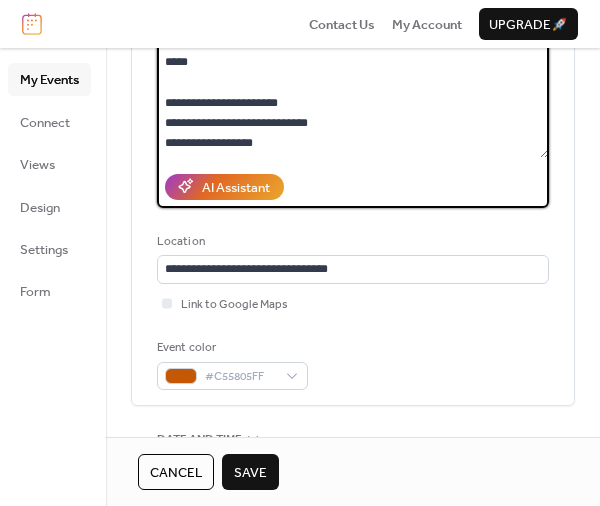 scroll, scrollTop: 300, scrollLeft: 0, axis: vertical 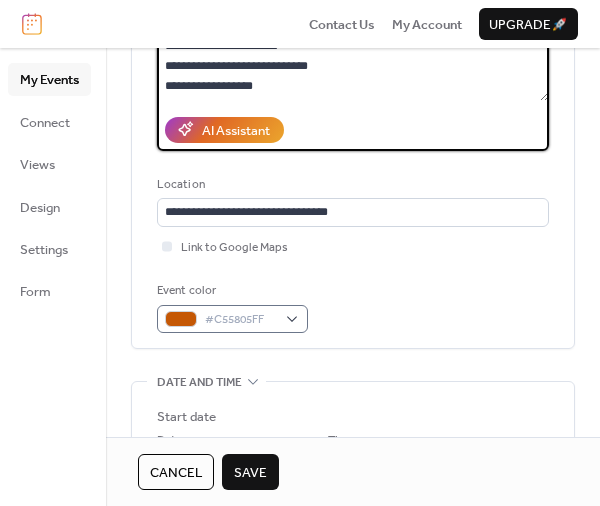 type on "**********" 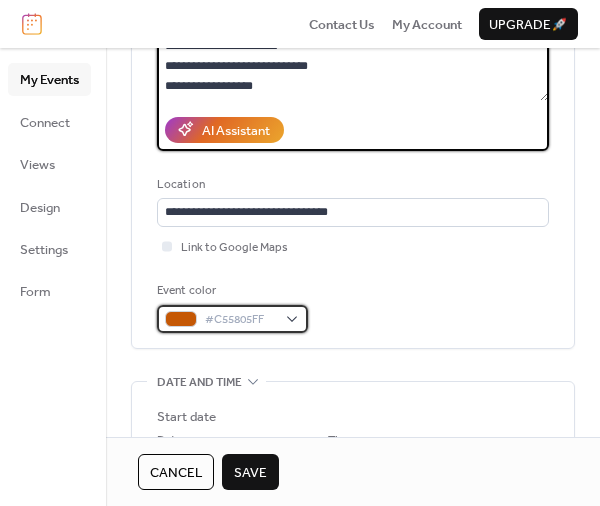 click on "#C55805FF" at bounding box center [232, 319] 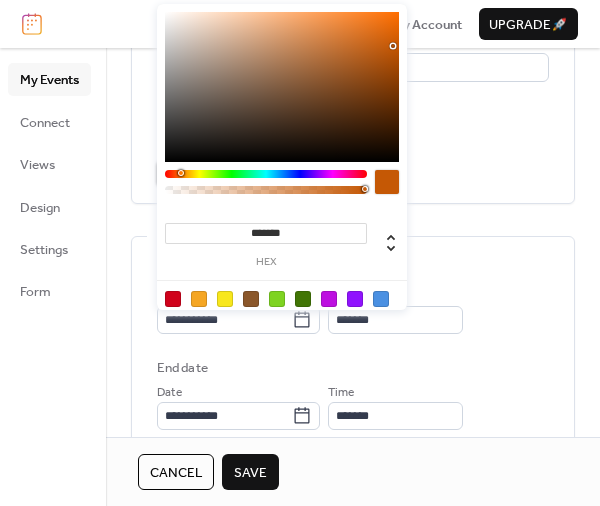 scroll, scrollTop: 420, scrollLeft: 0, axis: vertical 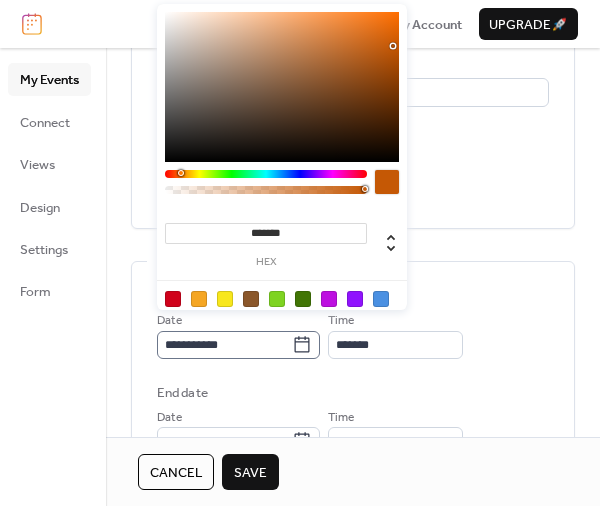 click 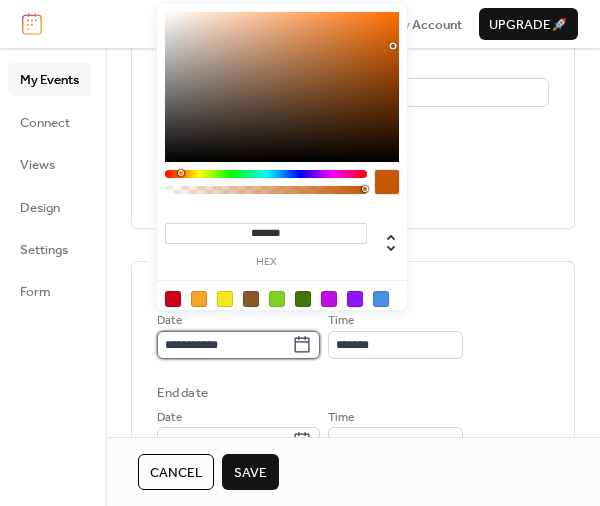 click on "**********" at bounding box center (224, 345) 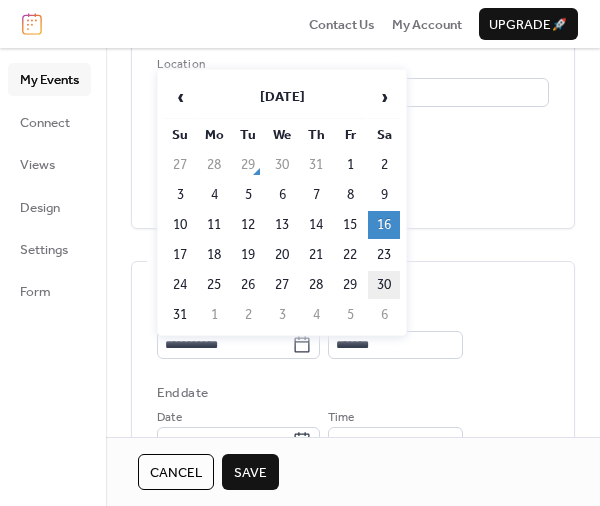 click on "30" at bounding box center [384, 285] 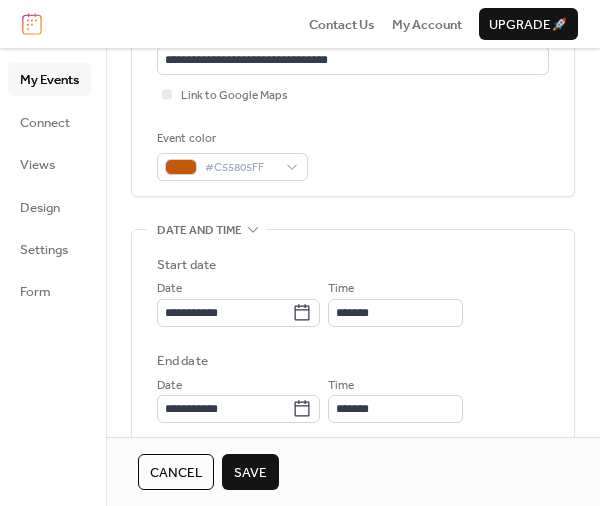 scroll, scrollTop: 480, scrollLeft: 0, axis: vertical 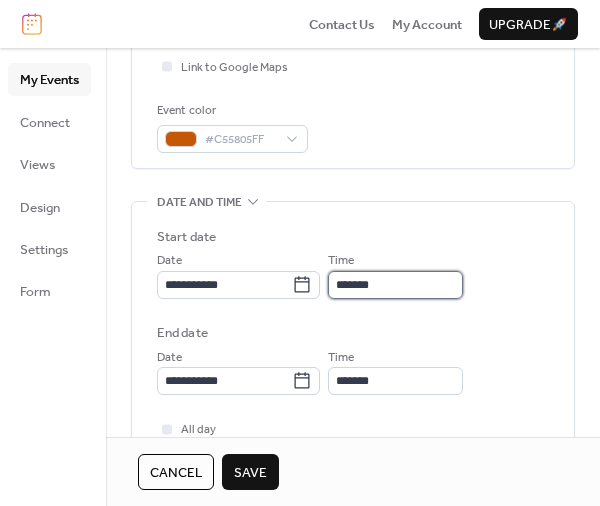 click on "*******" at bounding box center (395, 285) 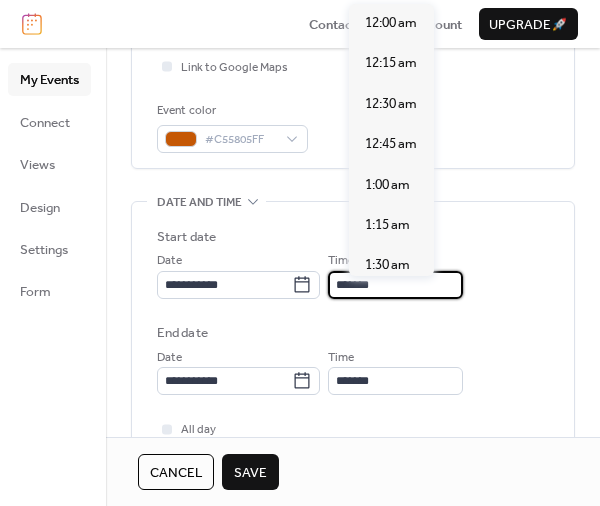 scroll, scrollTop: 2048, scrollLeft: 0, axis: vertical 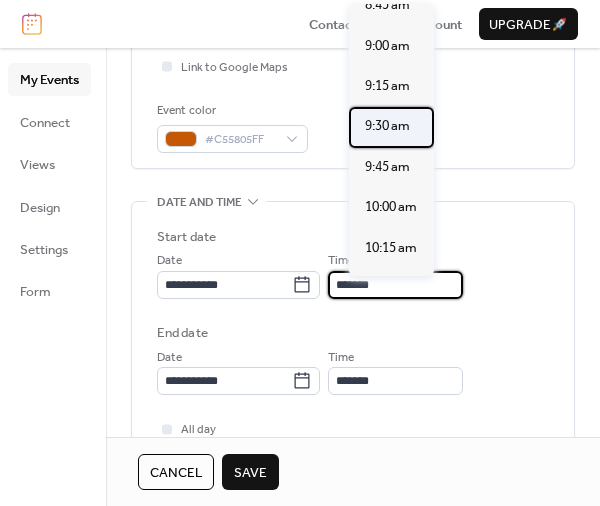 click on "9:30 am" at bounding box center [387, 126] 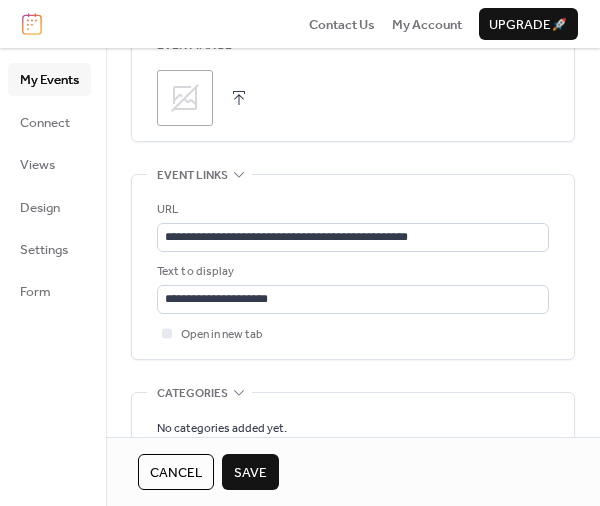 scroll, scrollTop: 1080, scrollLeft: 0, axis: vertical 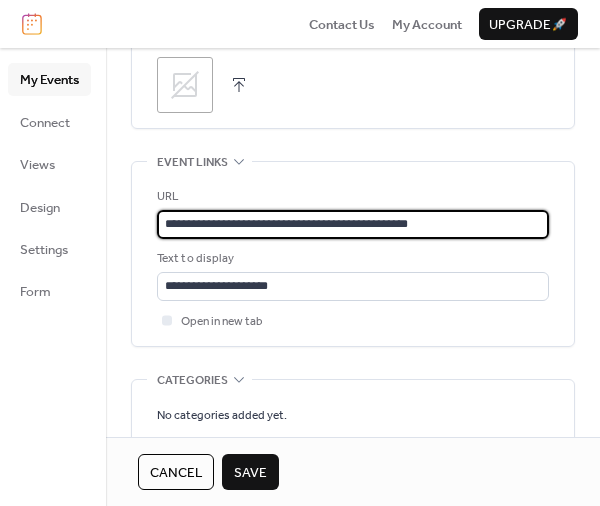 drag, startPoint x: 113, startPoint y: 223, endPoint x: 25, endPoint y: 222, distance: 88.005684 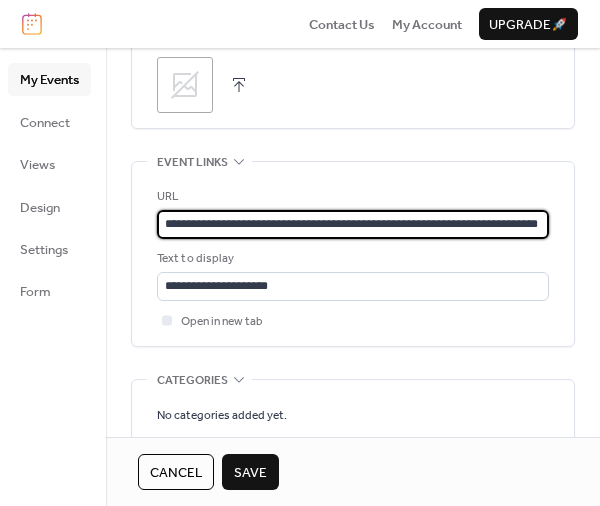 scroll, scrollTop: 0, scrollLeft: 56, axis: horizontal 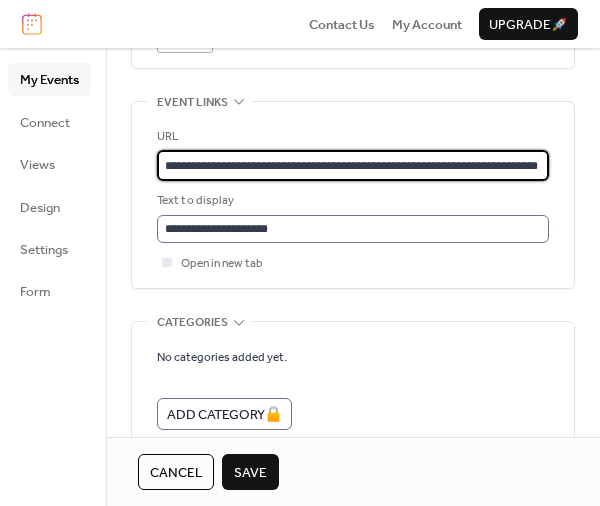 type on "**********" 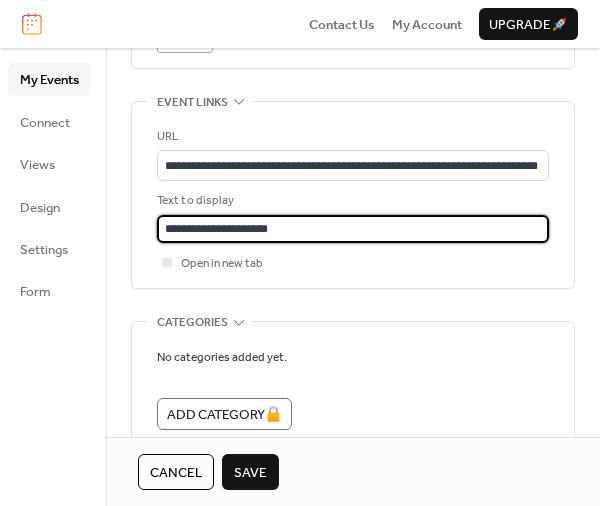 drag, startPoint x: 244, startPoint y: 229, endPoint x: 233, endPoint y: 231, distance: 11.18034 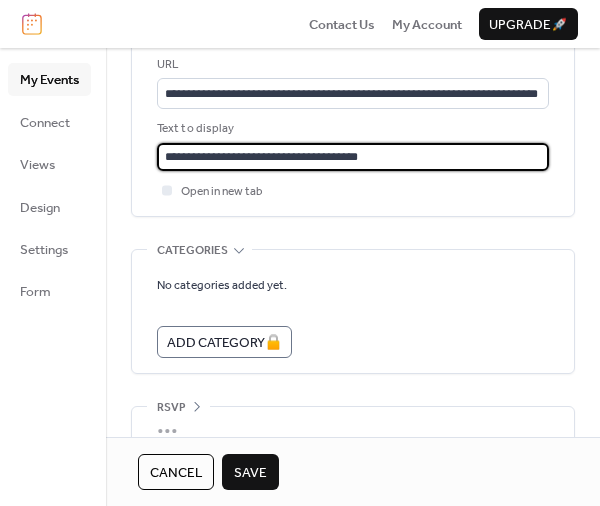 scroll, scrollTop: 1252, scrollLeft: 0, axis: vertical 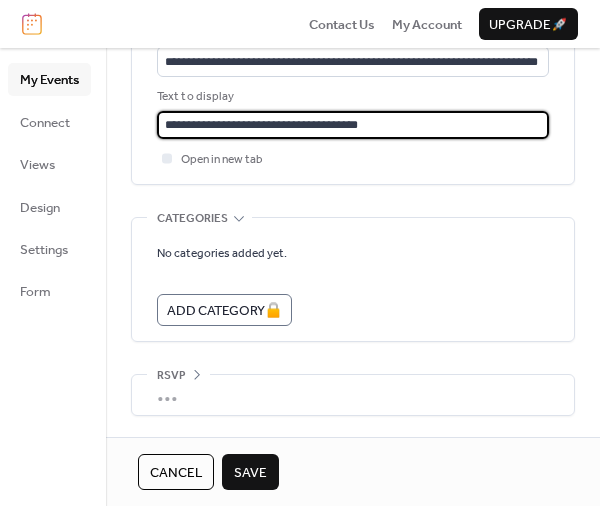 type on "**********" 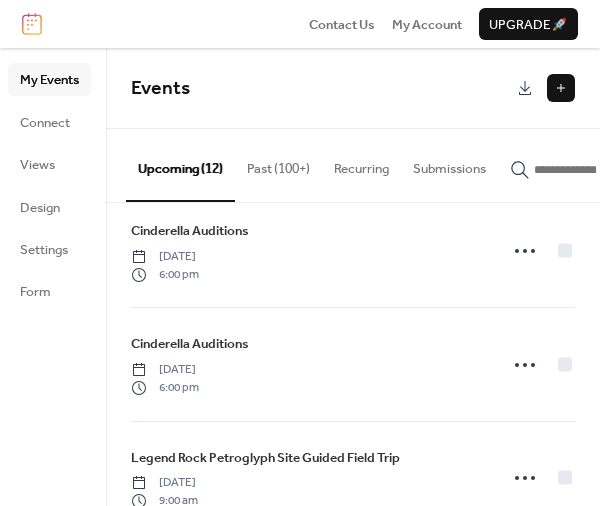 scroll, scrollTop: 180, scrollLeft: 0, axis: vertical 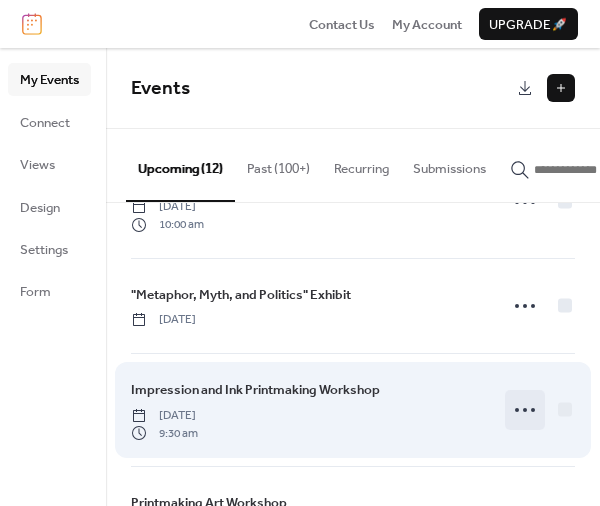 click 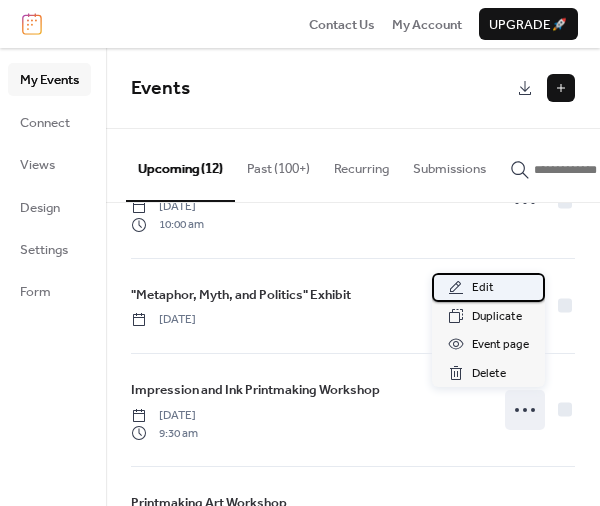 click on "Edit" at bounding box center (488, 287) 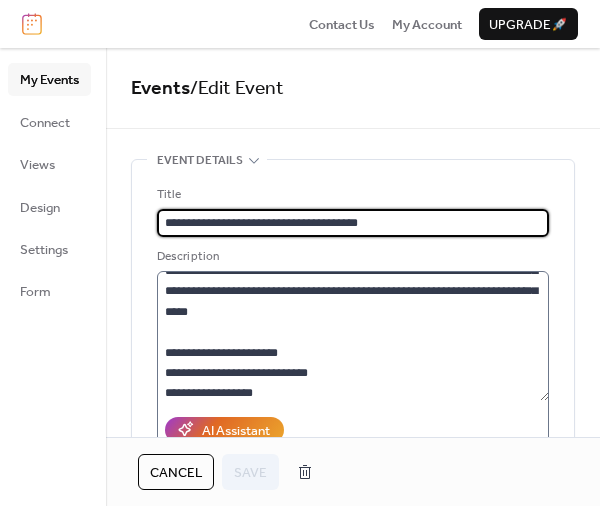 scroll, scrollTop: 41, scrollLeft: 0, axis: vertical 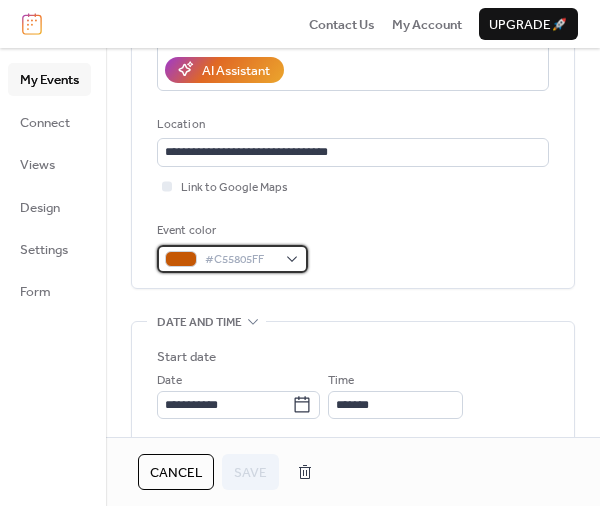 click on "#C55805FF" at bounding box center [232, 259] 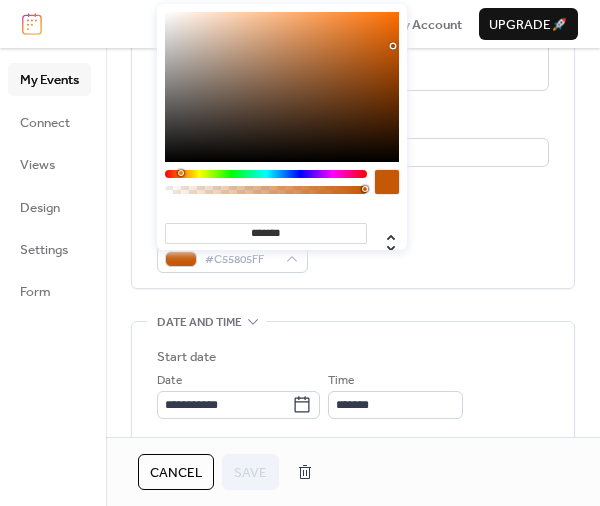 drag, startPoint x: 321, startPoint y: 227, endPoint x: 211, endPoint y: 214, distance: 110.76552 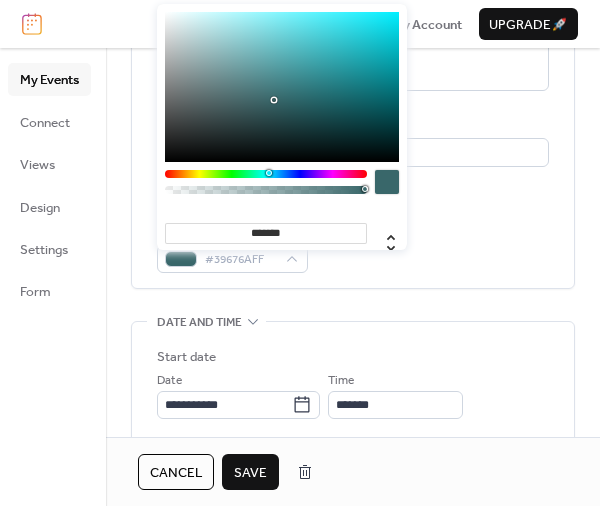 click on "Save" at bounding box center [250, 473] 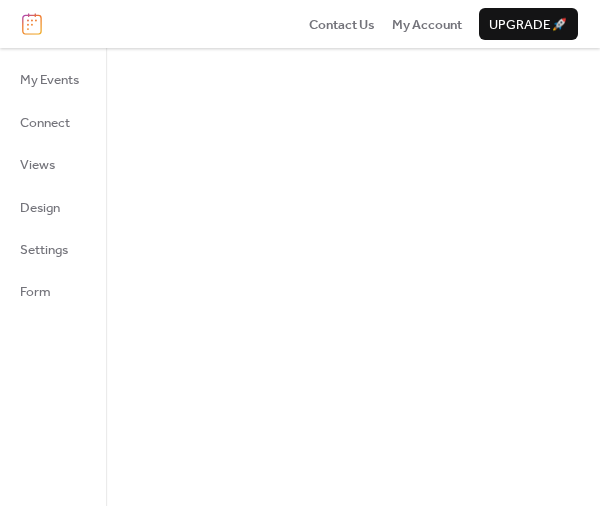 scroll, scrollTop: 0, scrollLeft: 0, axis: both 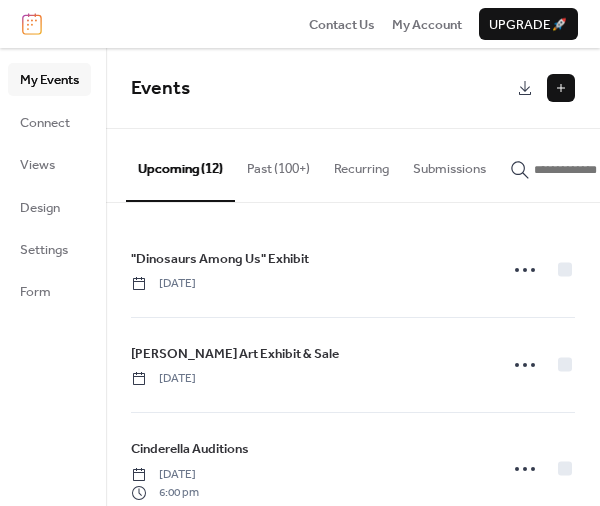 click on "Past (100+)" at bounding box center (278, 164) 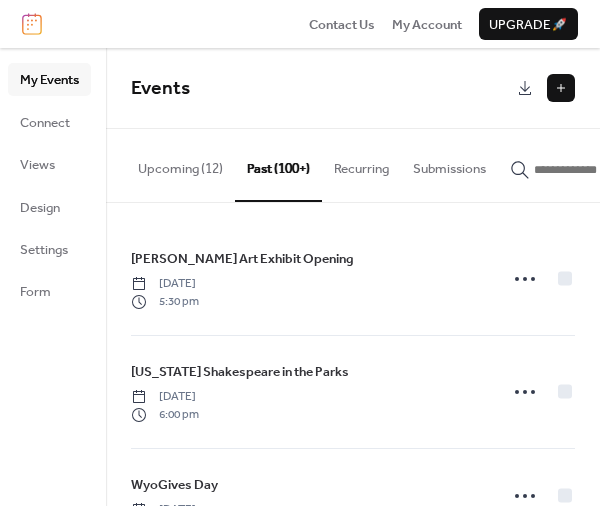 click on "Upcoming (12)" at bounding box center [180, 164] 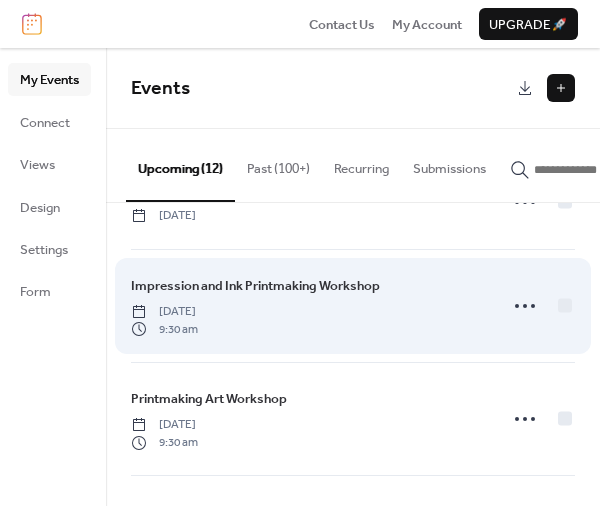 scroll, scrollTop: 840, scrollLeft: 0, axis: vertical 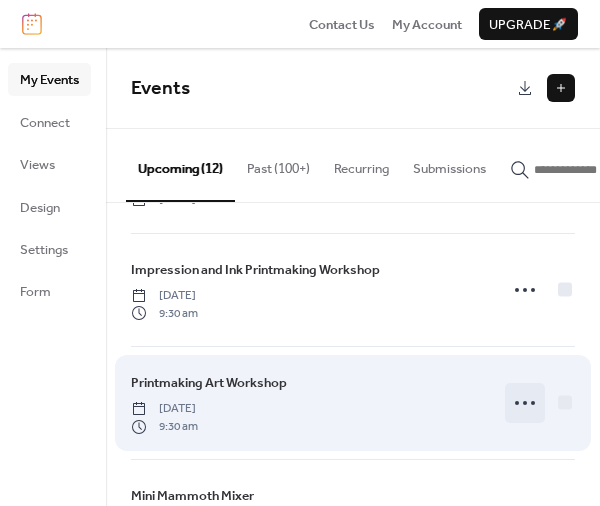click 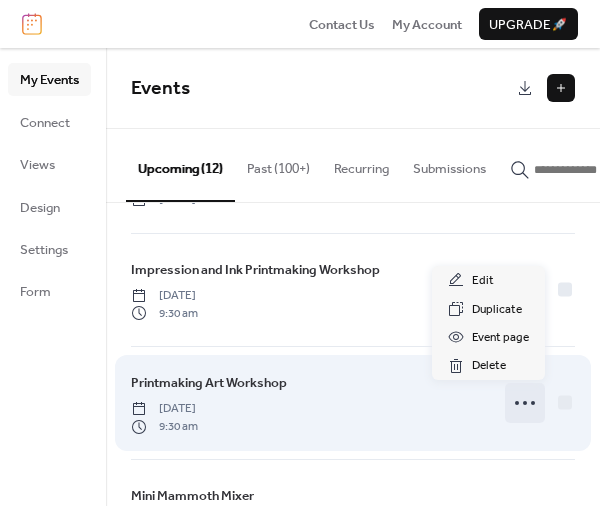 click on "Printmaking Art Workshop [DATE] 9:30 am" at bounding box center [308, 403] 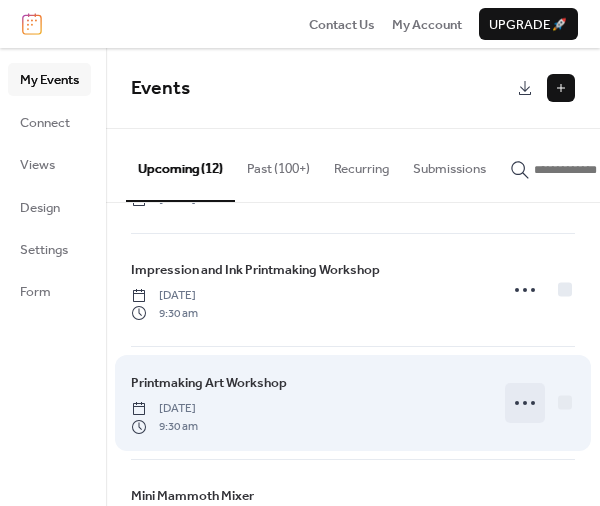 click 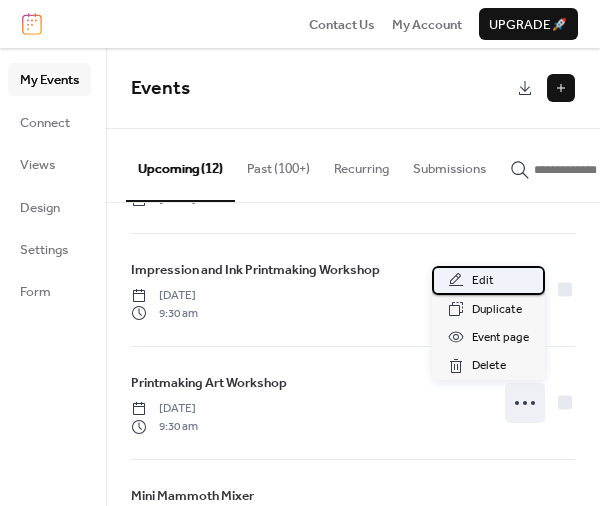 click on "Edit" at bounding box center [483, 281] 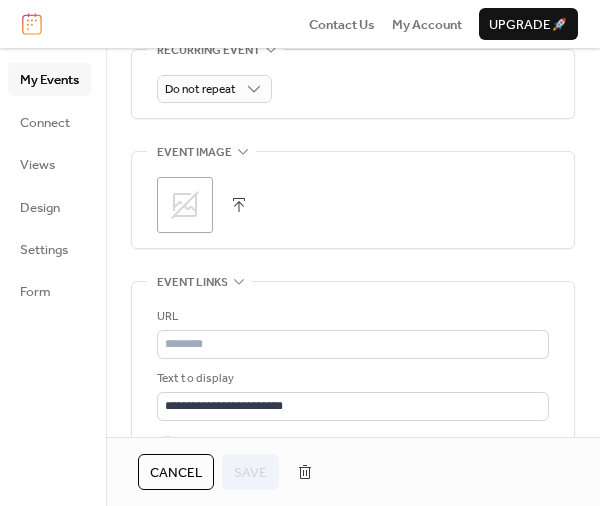 scroll, scrollTop: 1252, scrollLeft: 0, axis: vertical 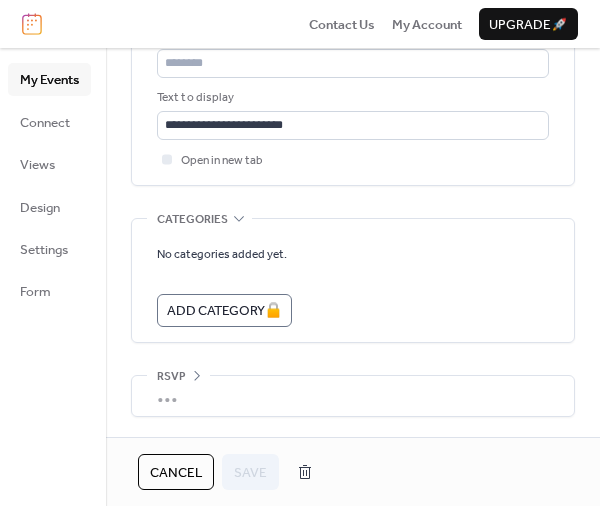 click on "Cancel" at bounding box center (176, 473) 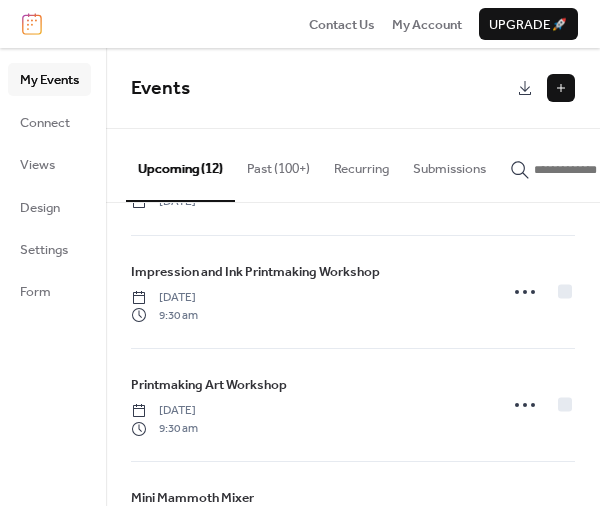 scroll, scrollTop: 840, scrollLeft: 0, axis: vertical 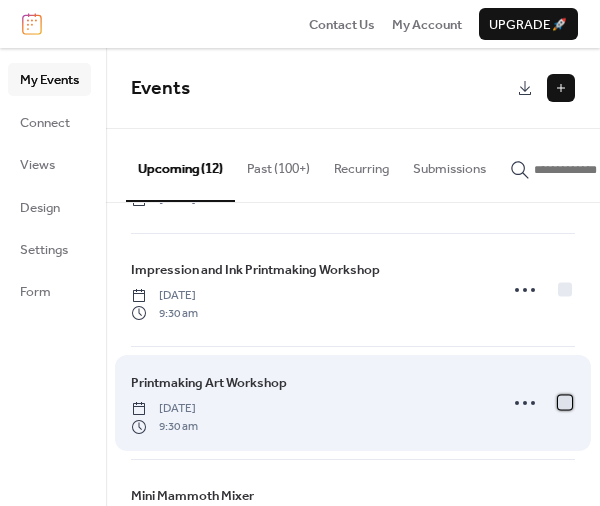 click at bounding box center [565, 403] 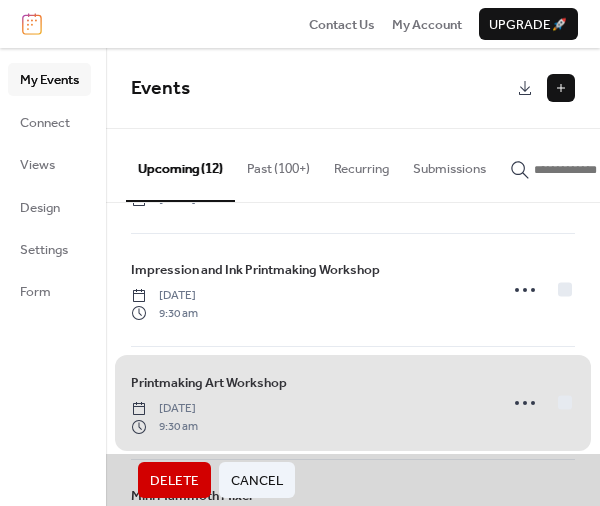 click on "Cancel" at bounding box center [257, 481] 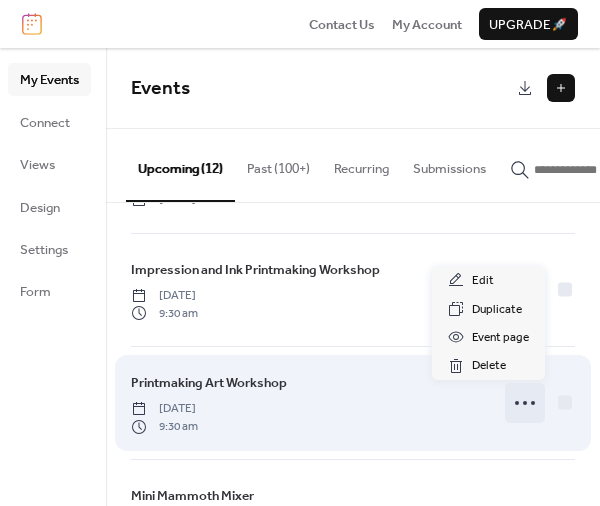 click 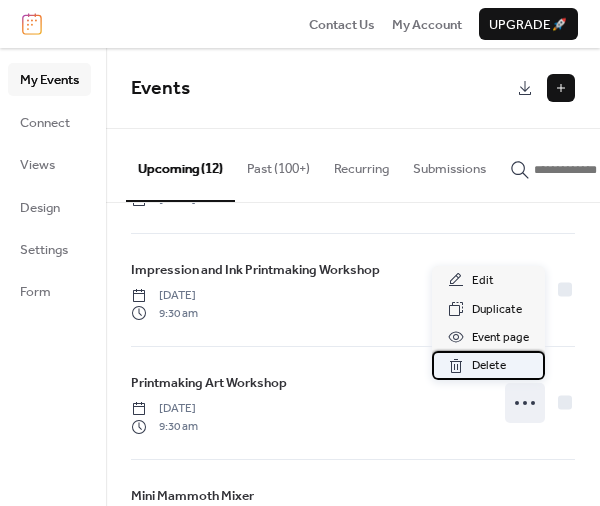 click on "Delete" at bounding box center (488, 365) 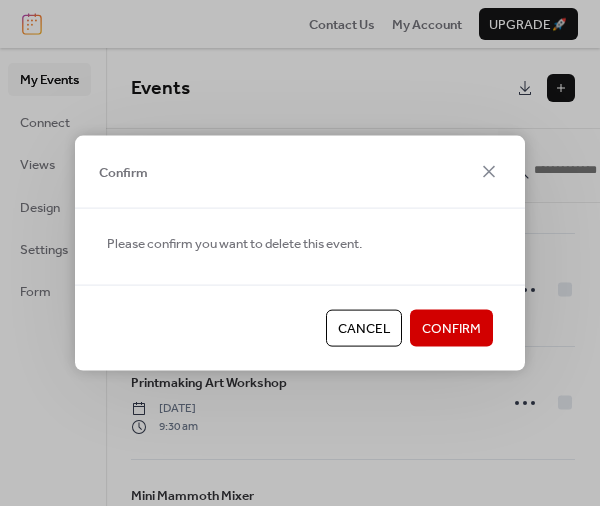 click on "Confirm" at bounding box center (451, 329) 